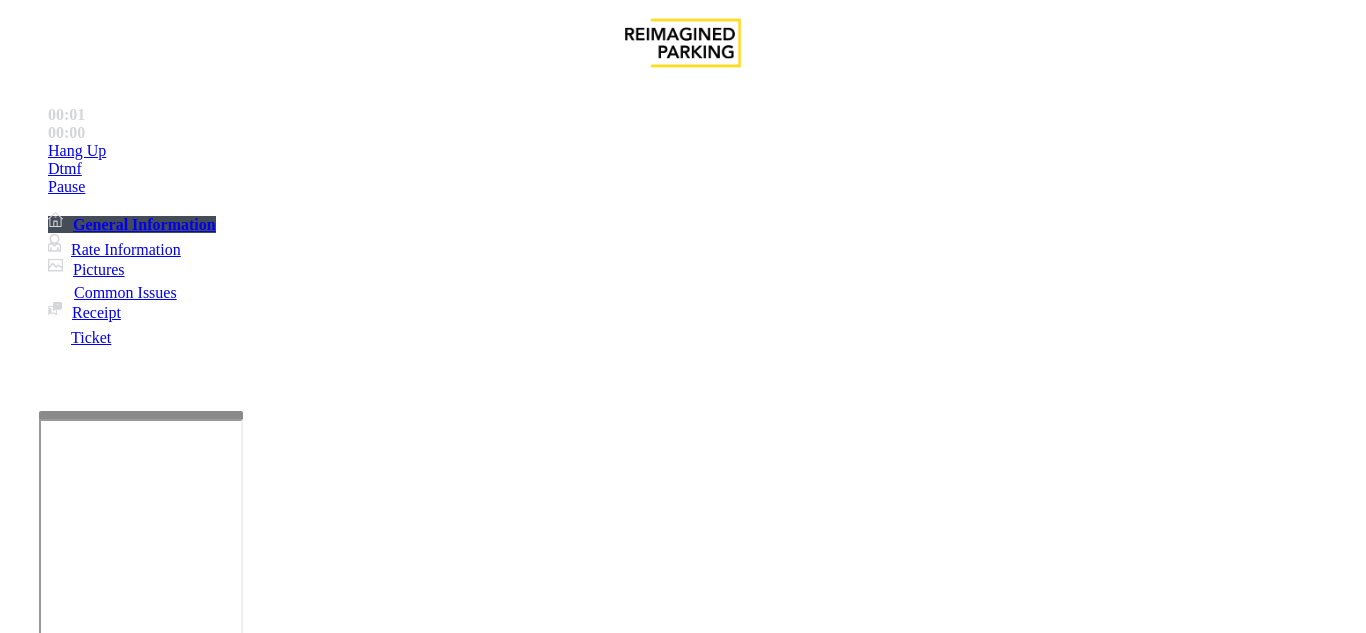 scroll, scrollTop: 0, scrollLeft: 0, axis: both 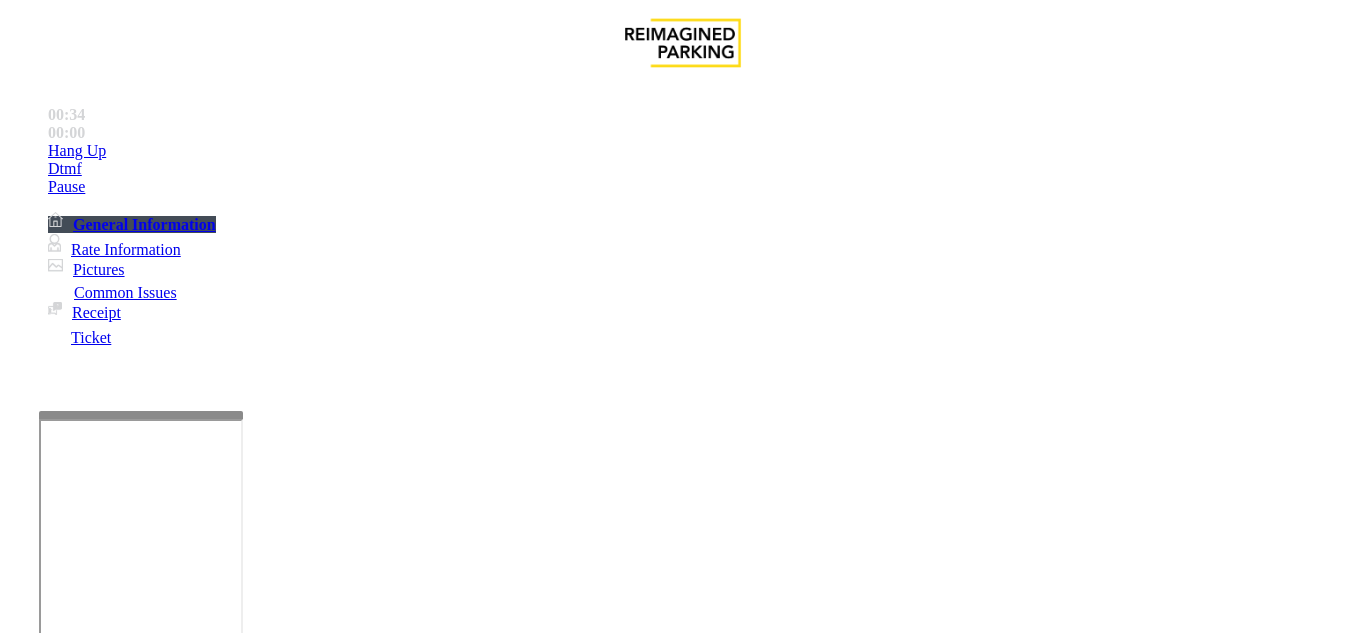 click on "Time Zone" at bounding box center (682, 2611) 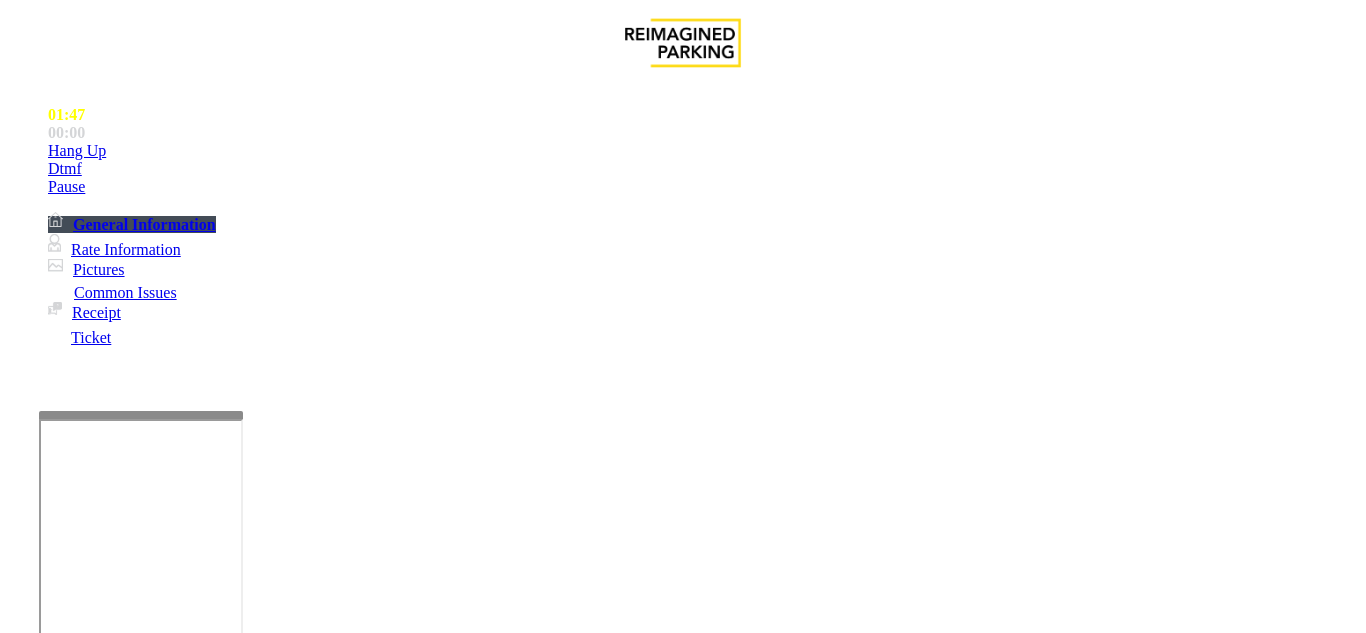 click on "Validation Issue" at bounding box center (371, 1286) 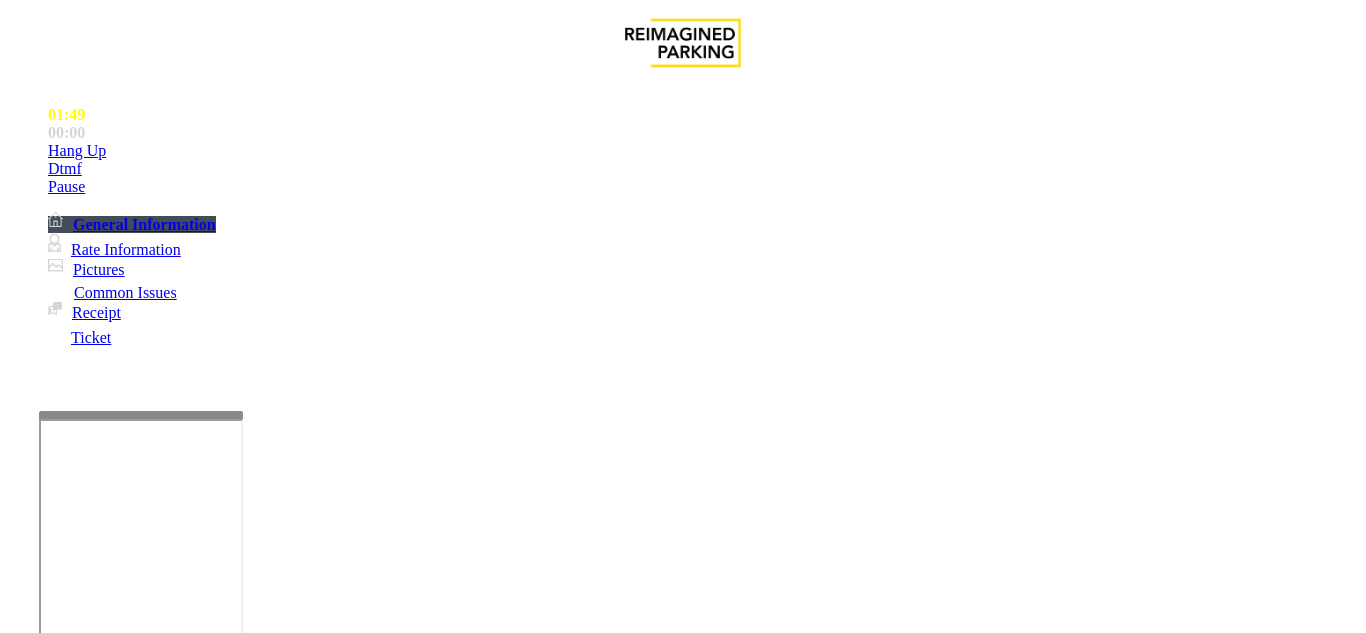 click on "Validation Error" at bounding box center [262, 1286] 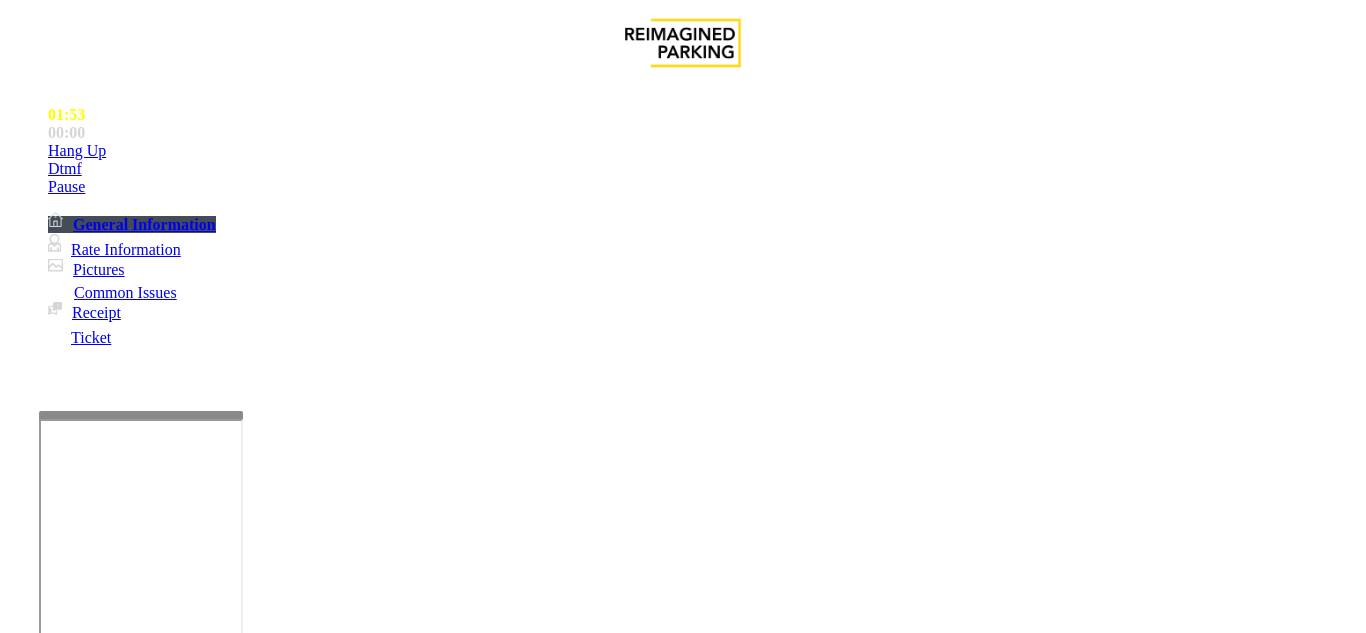 click on "Validation Issue" at bounding box center [106, 1253] 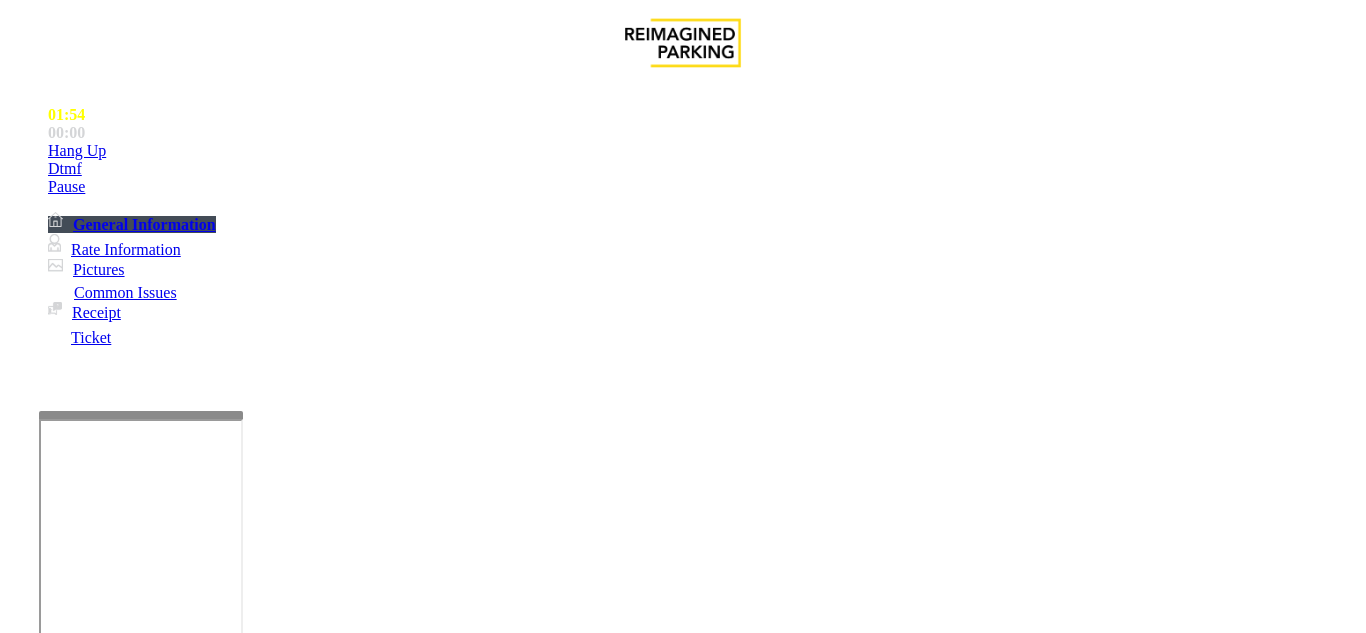 click on "Issue" at bounding box center [42, 1253] 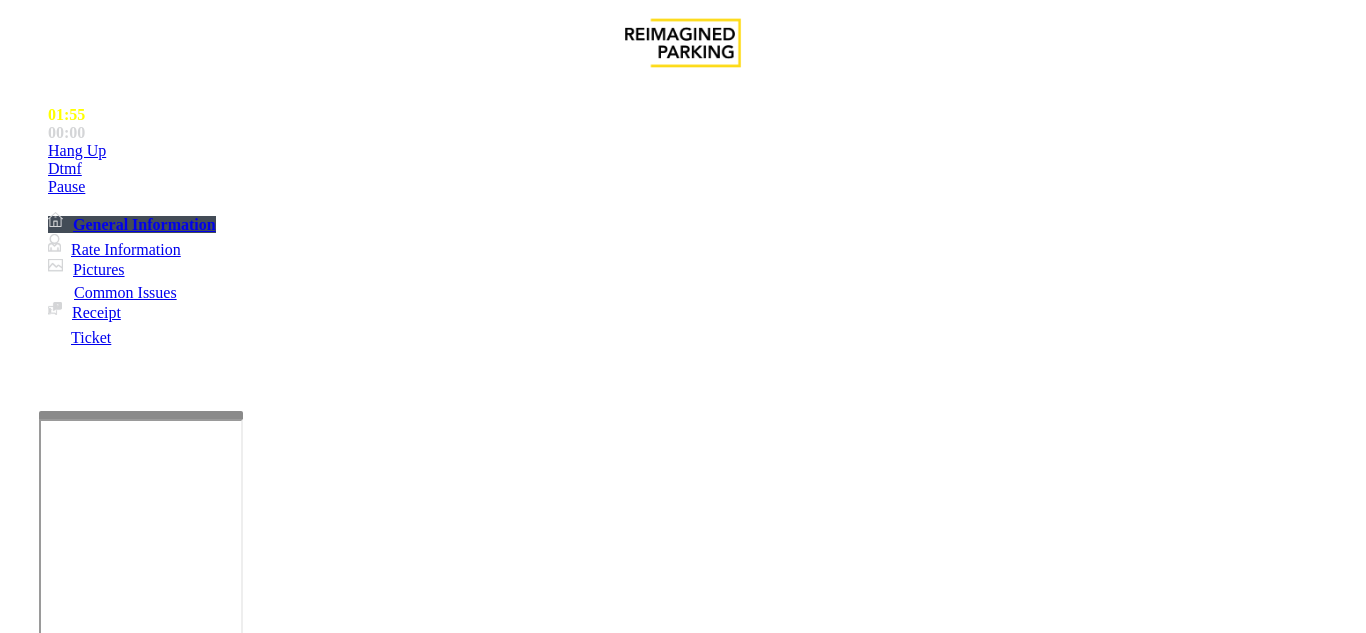 click on "Payment Issue" at bounding box center [167, 1286] 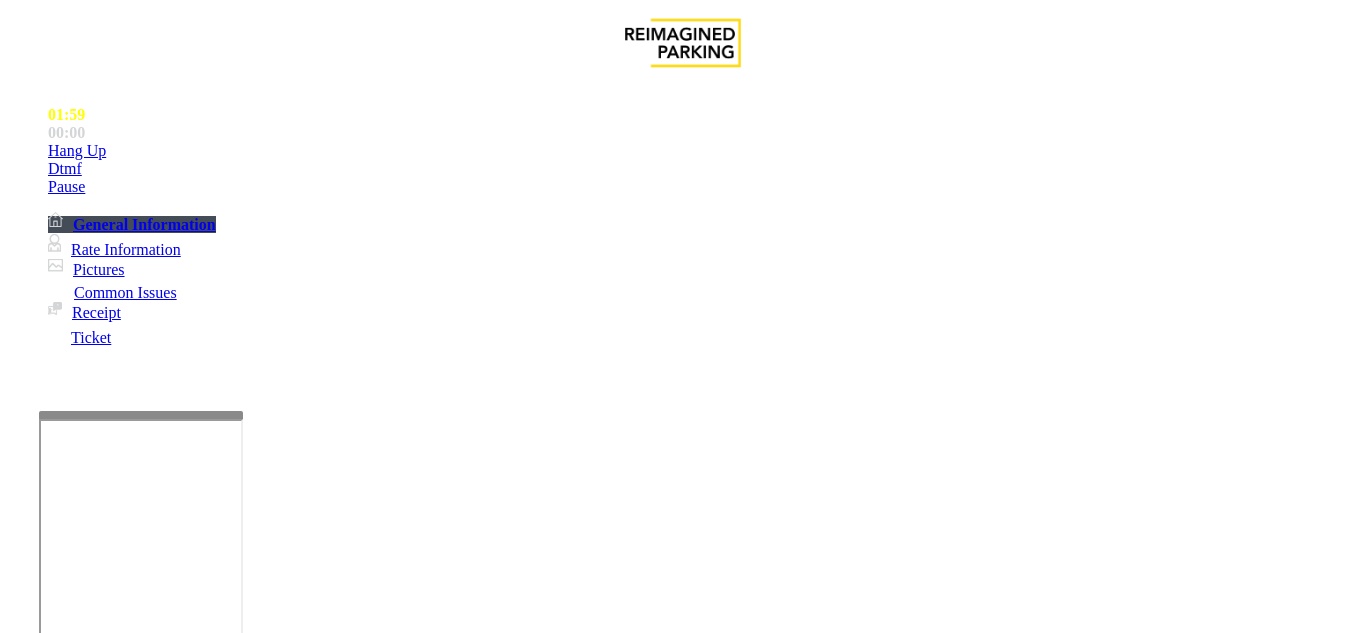 click on "Issue" at bounding box center [42, 1253] 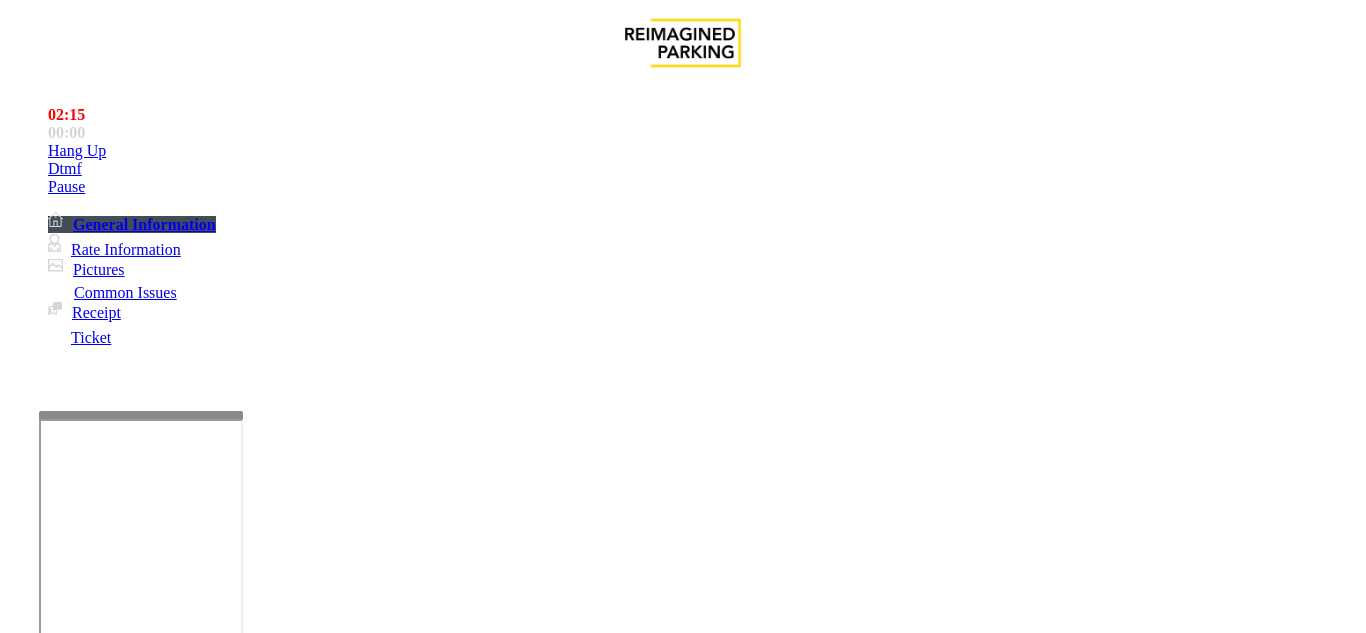click on "General" at bounding box center [457, 1286] 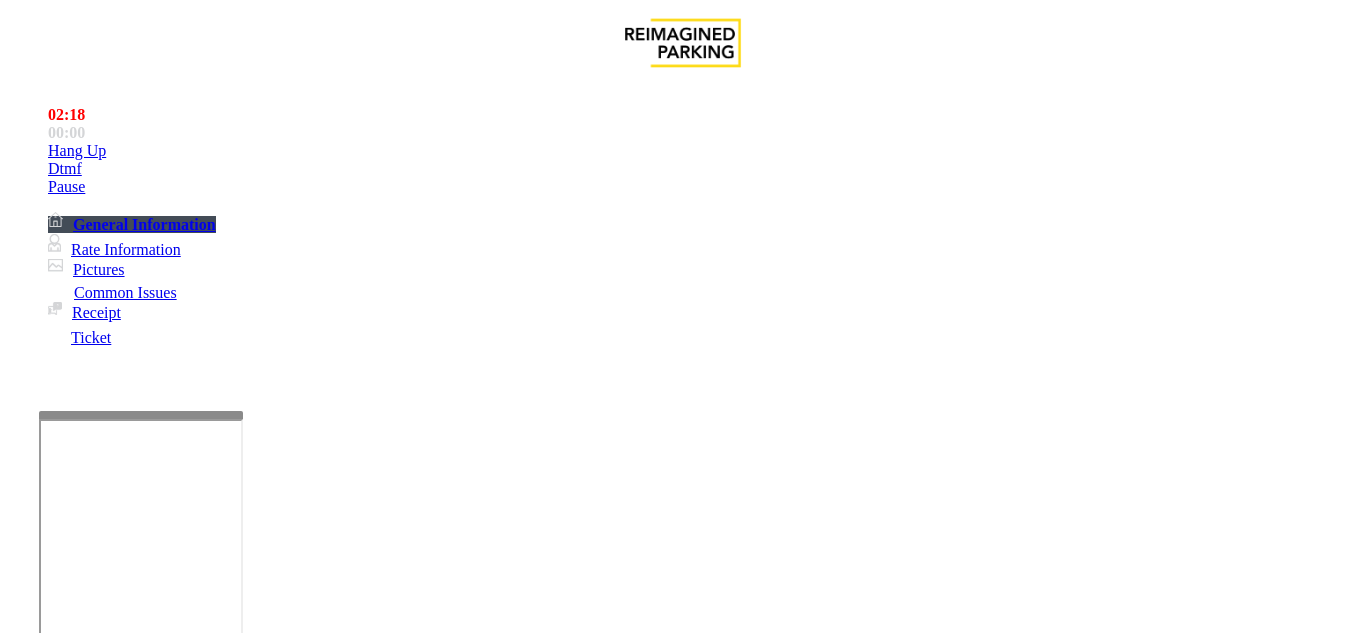 click on "Issue" at bounding box center (42, 1253) 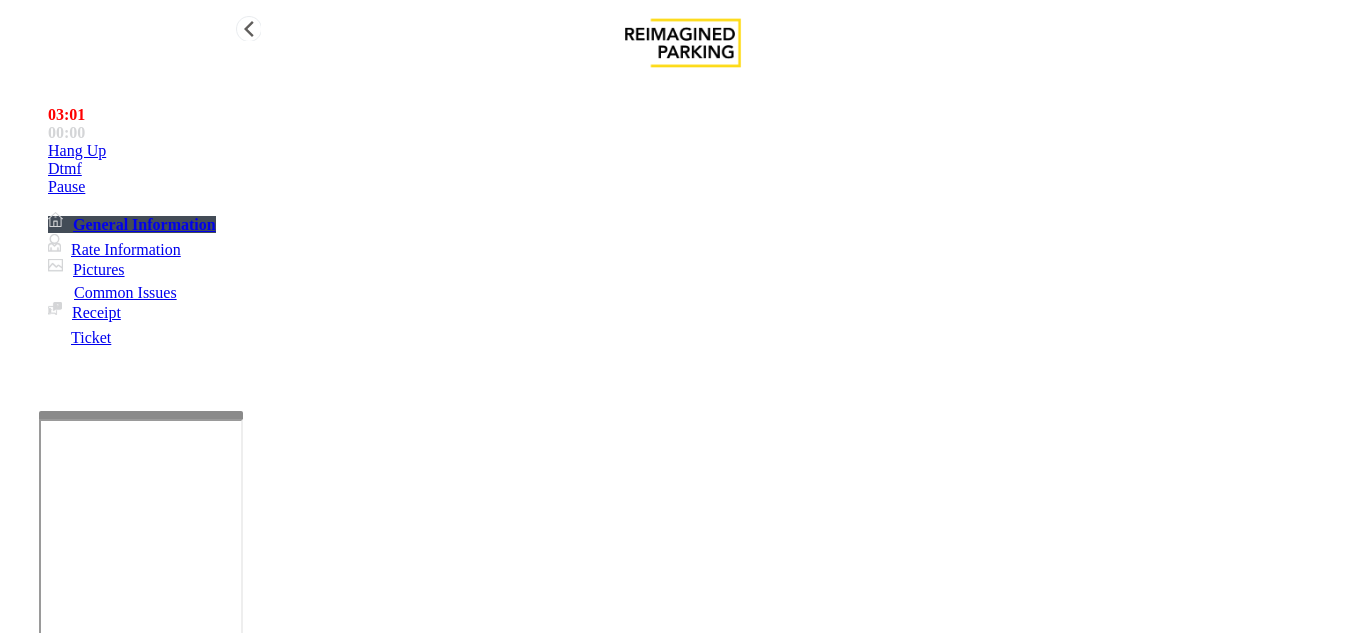 click on "Hang Up" at bounding box center (77, 151) 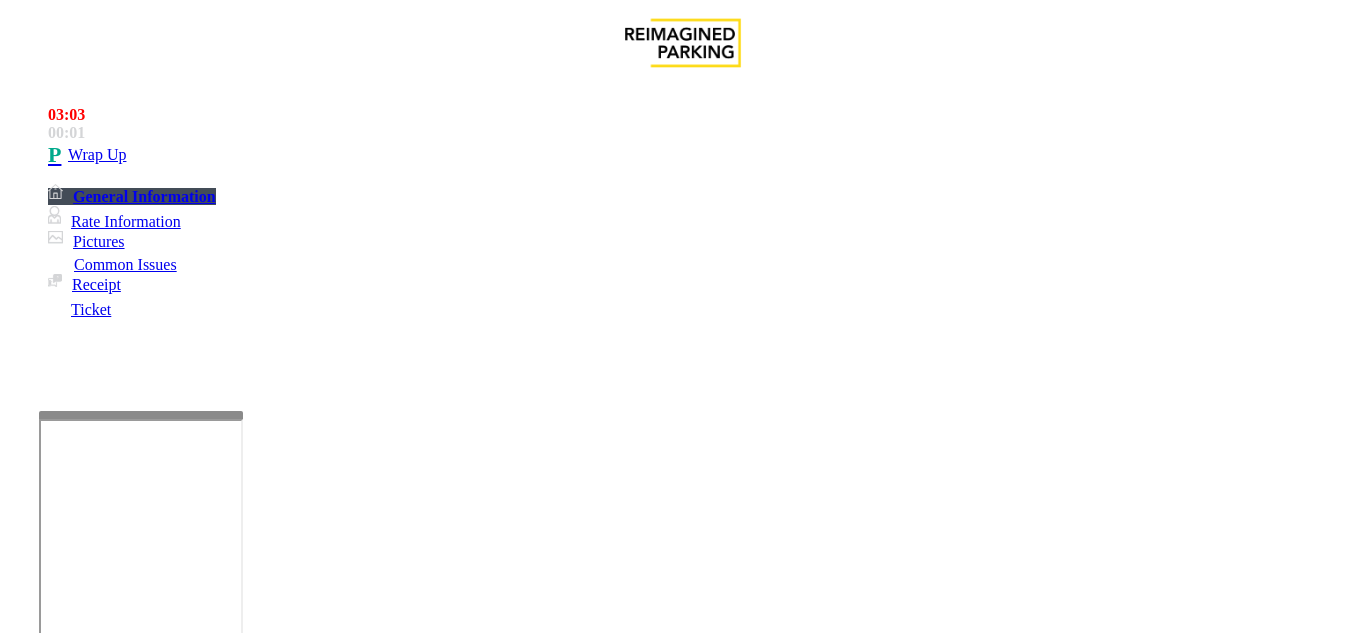 click on "Equipment Issue" at bounding box center (697, 1286) 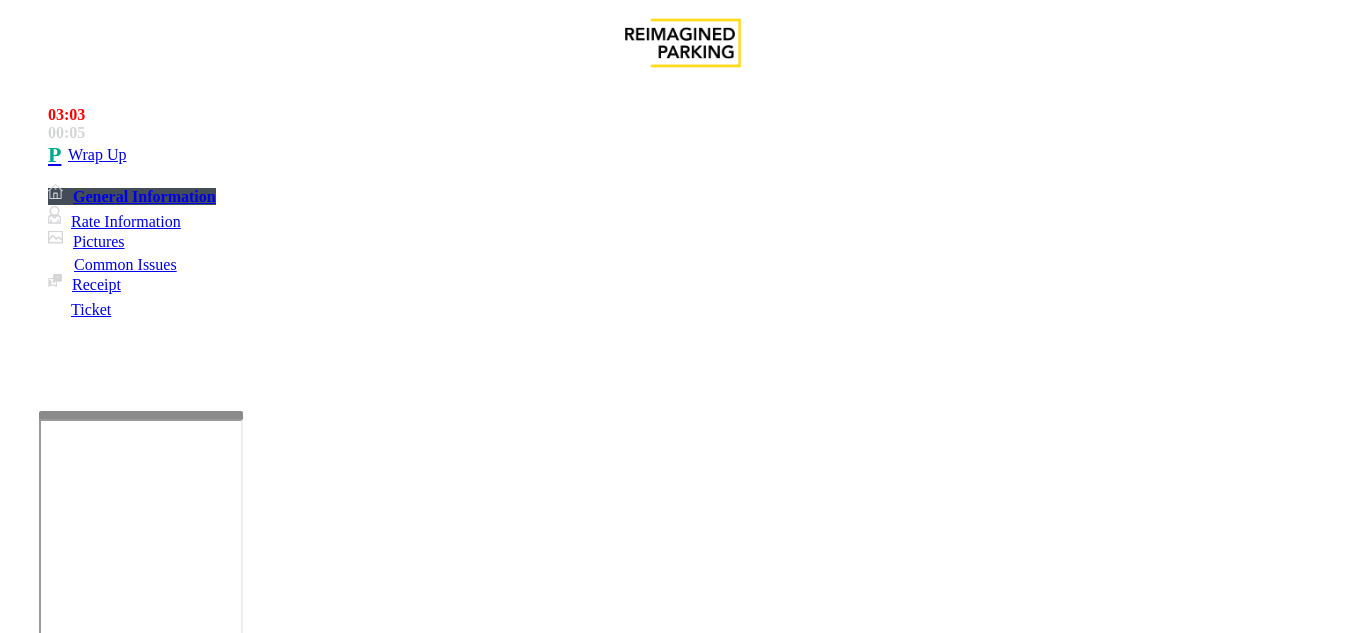 click on "Gate / Door Won't Open" at bounding box center (575, 1286) 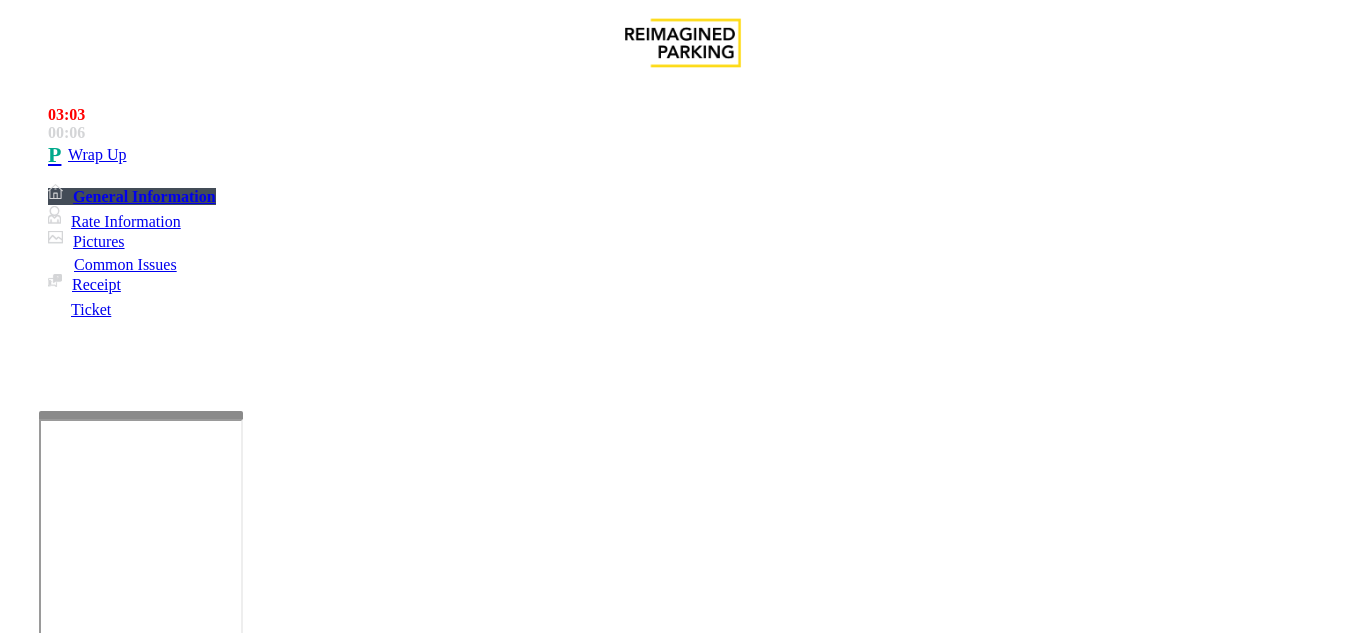 scroll, scrollTop: 400, scrollLeft: 0, axis: vertical 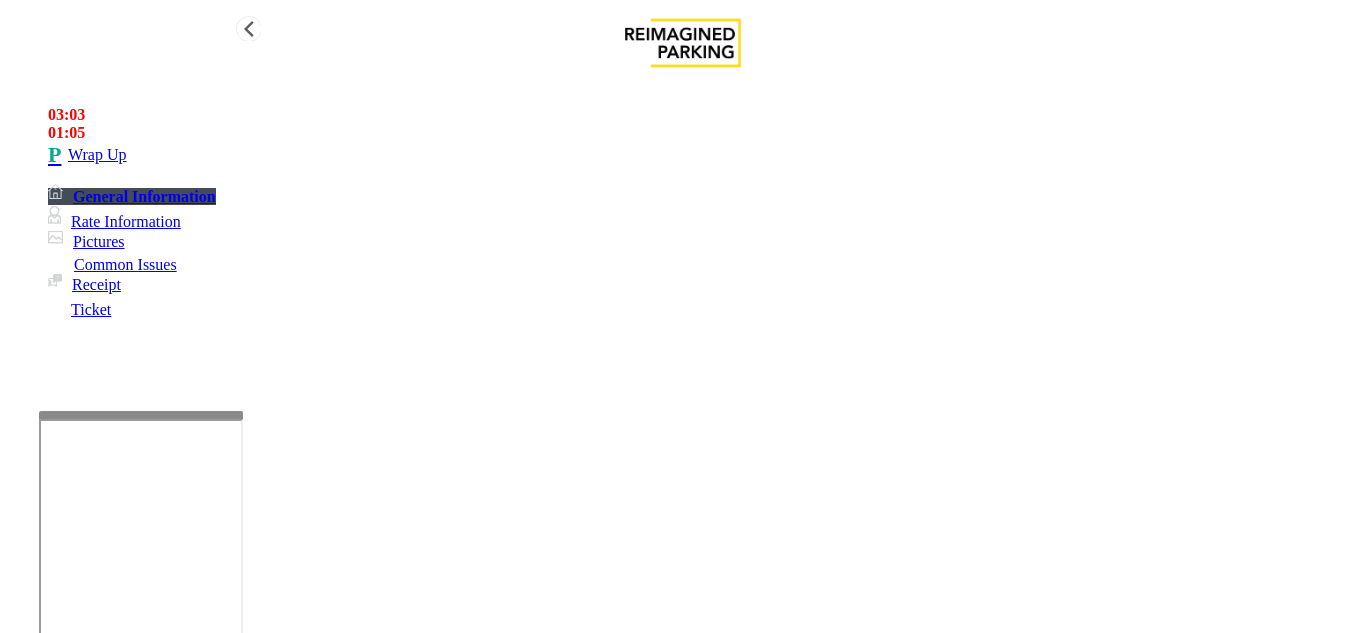 type on "**********" 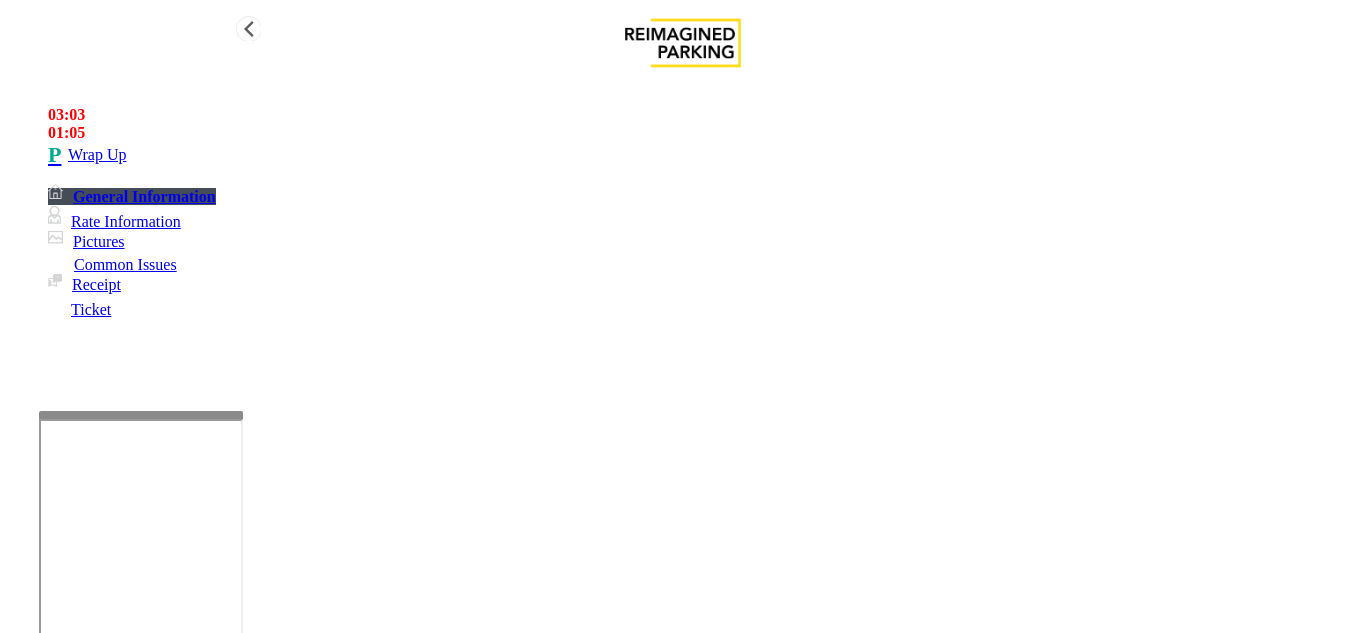 click on "Wrap Up" at bounding box center (703, 155) 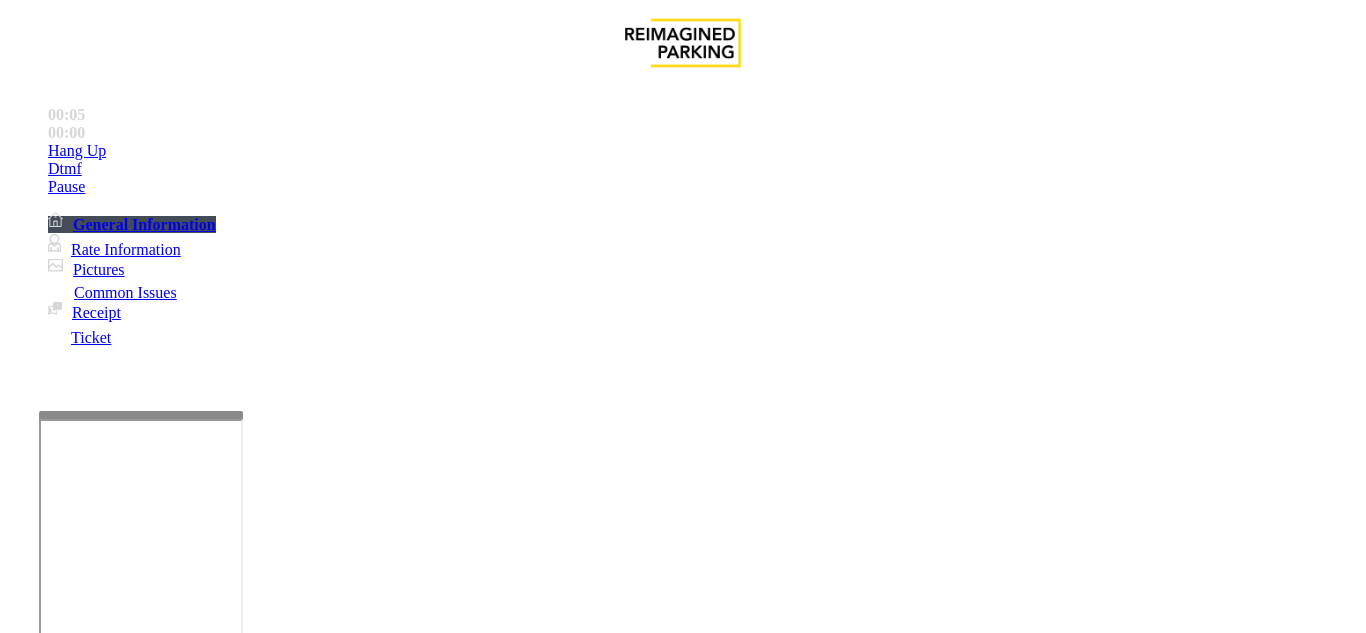 scroll, scrollTop: 341, scrollLeft: 0, axis: vertical 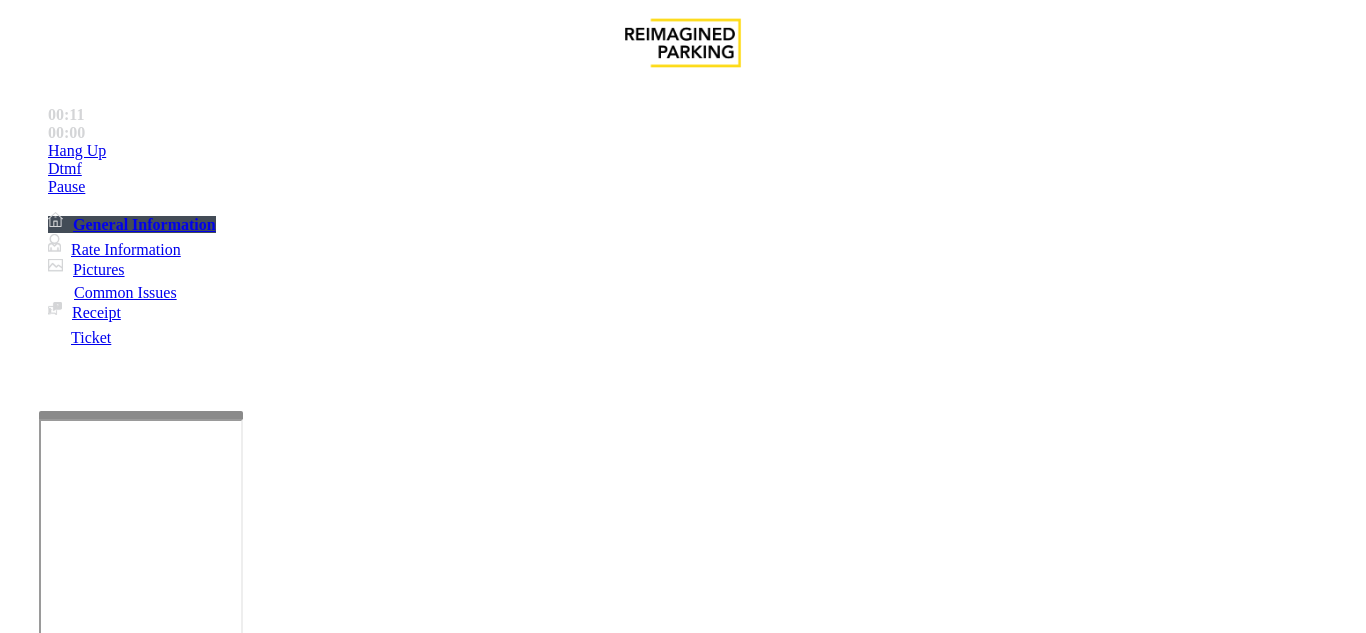click on "Intercom Issue/No Response" at bounding box center (866, 1286) 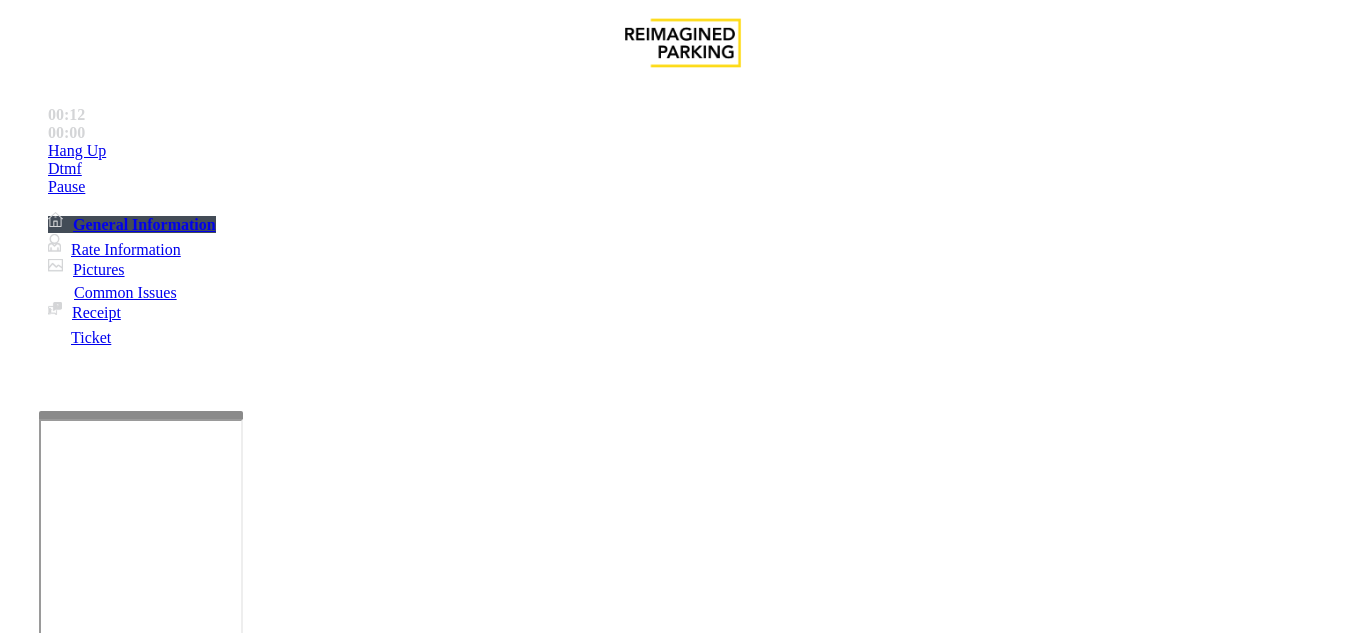 click on "No Response/Unable to hear parker" at bounding box center (142, 1286) 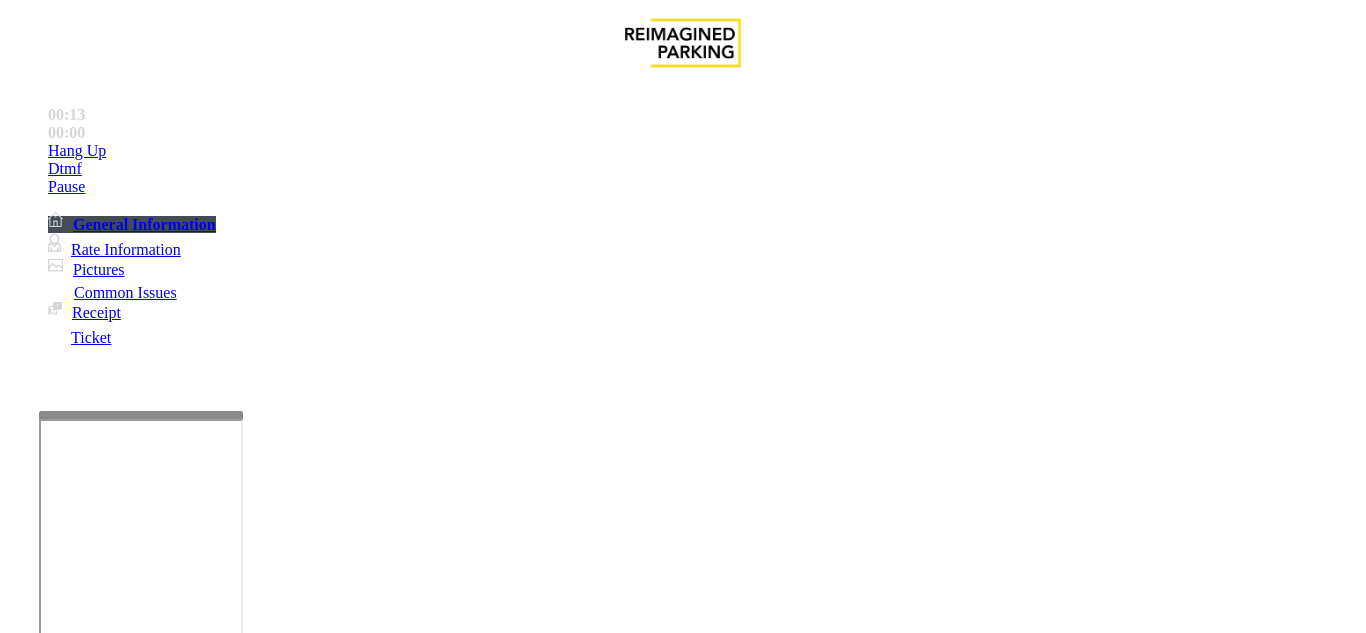click on "No Response/Unable to hear parker" at bounding box center [682, 1271] 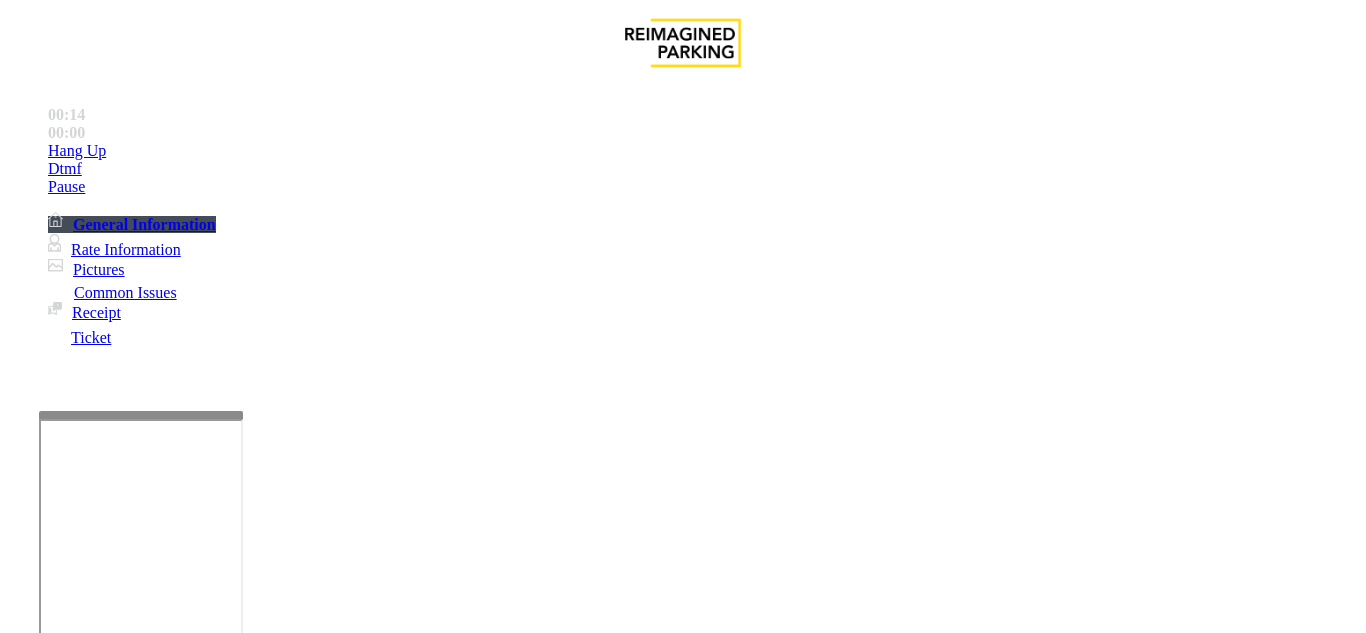 click on "No Response/Unable to hear parker" at bounding box center (682, 1271) 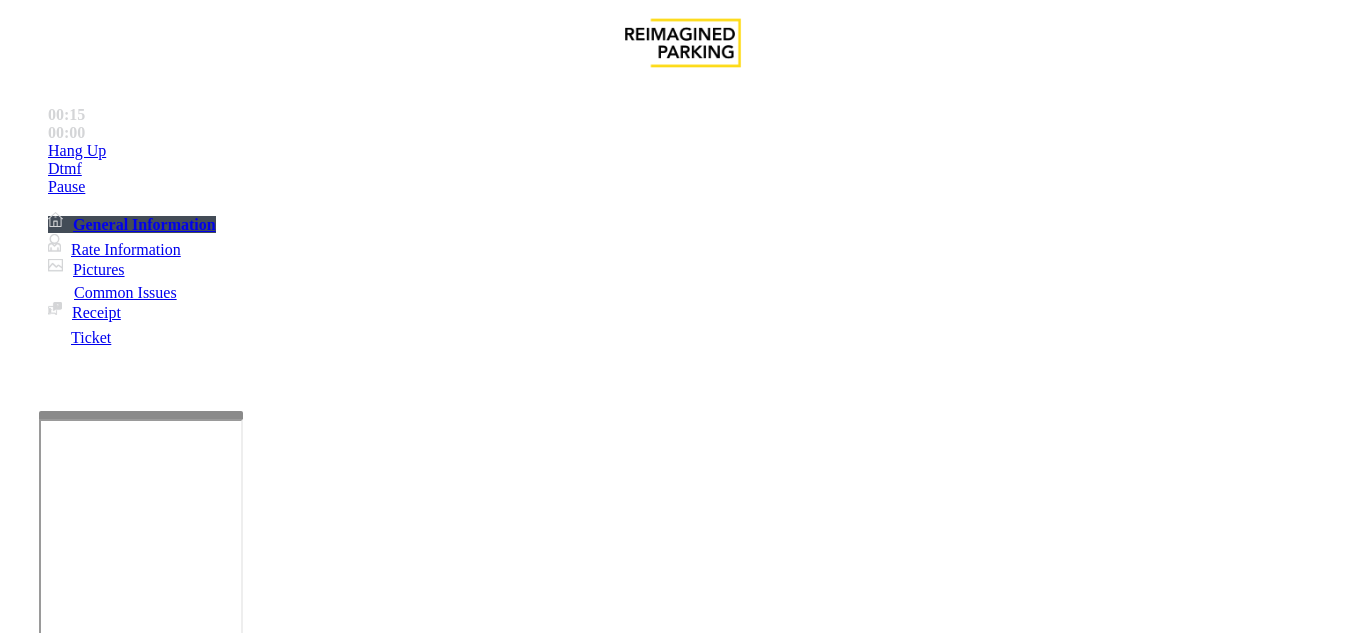 click on "No Response/Unable to hear parker" at bounding box center (682, 1271) 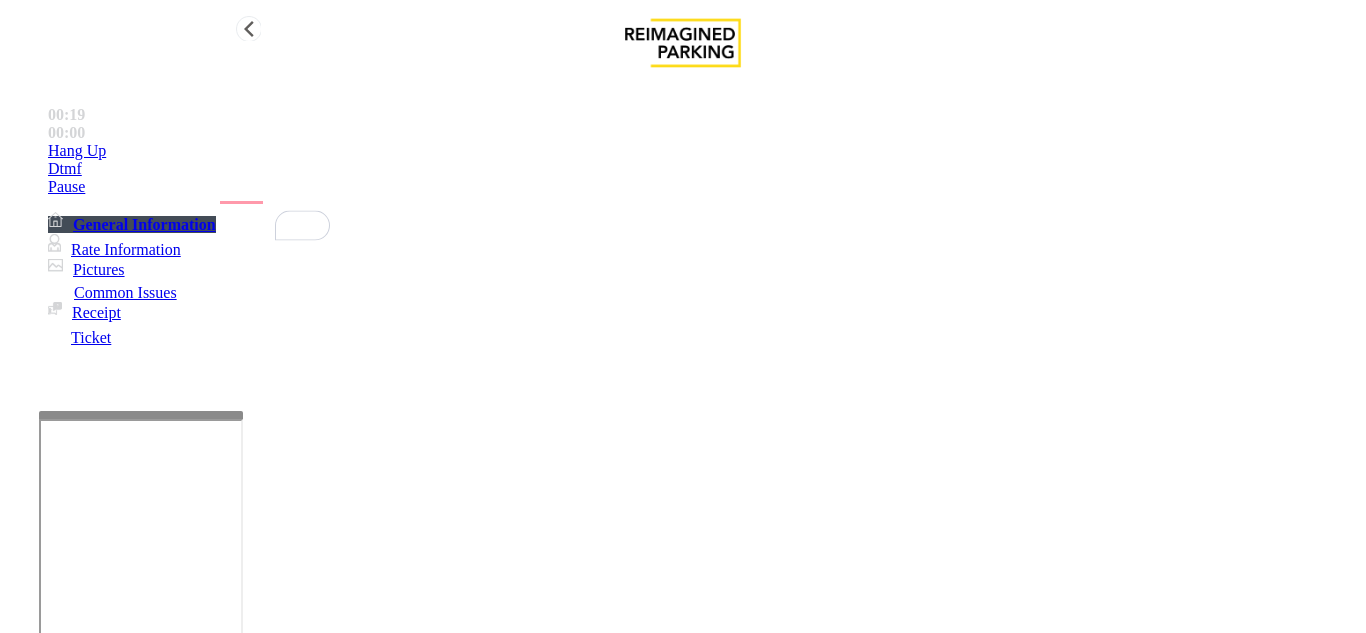 type on "**********" 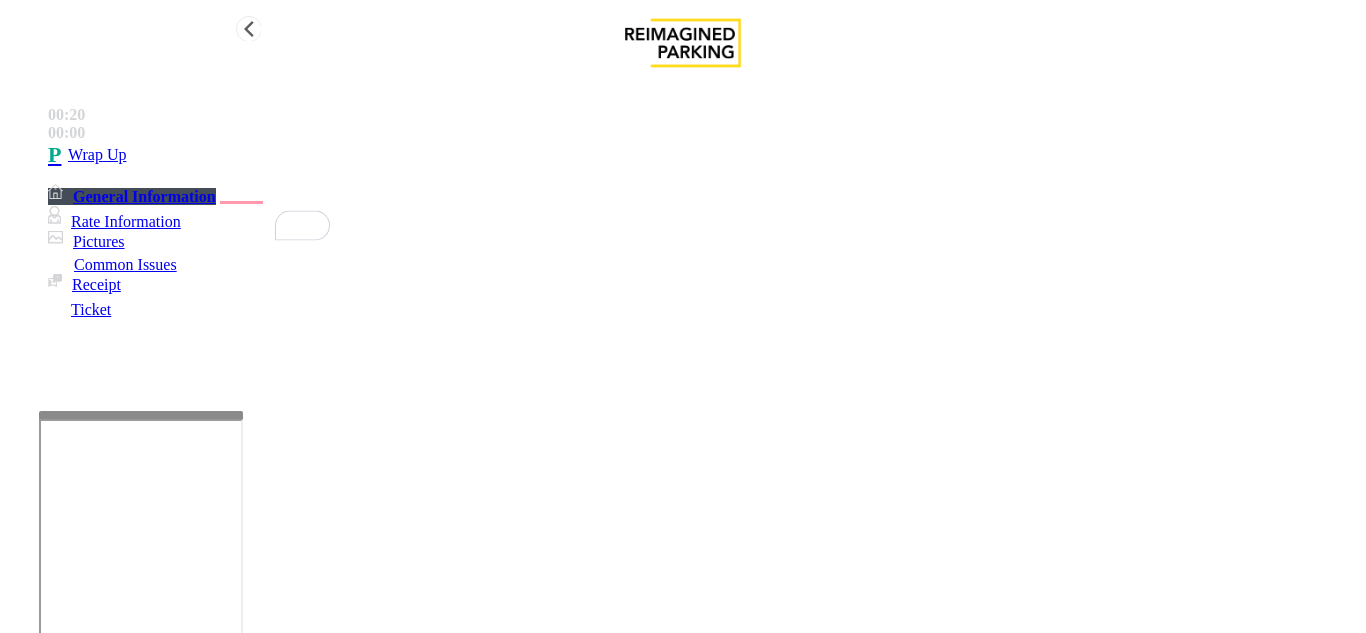 click on "Wrap Up" at bounding box center [703, 155] 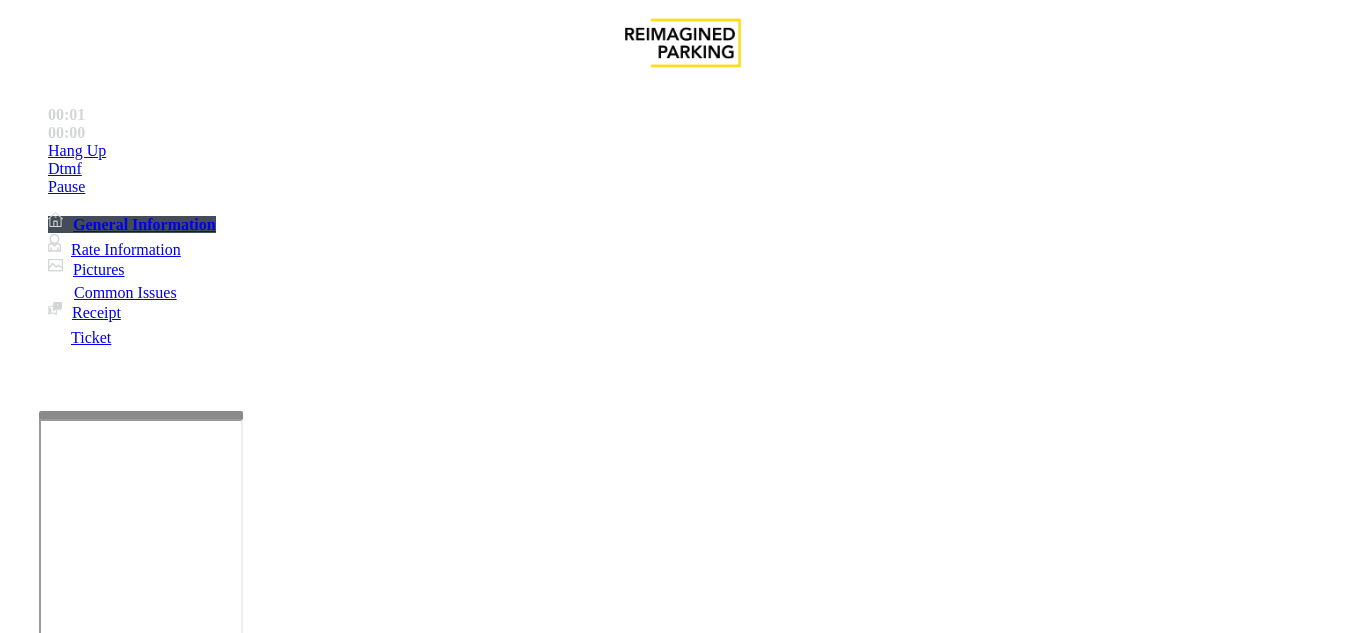 scroll, scrollTop: 78, scrollLeft: 0, axis: vertical 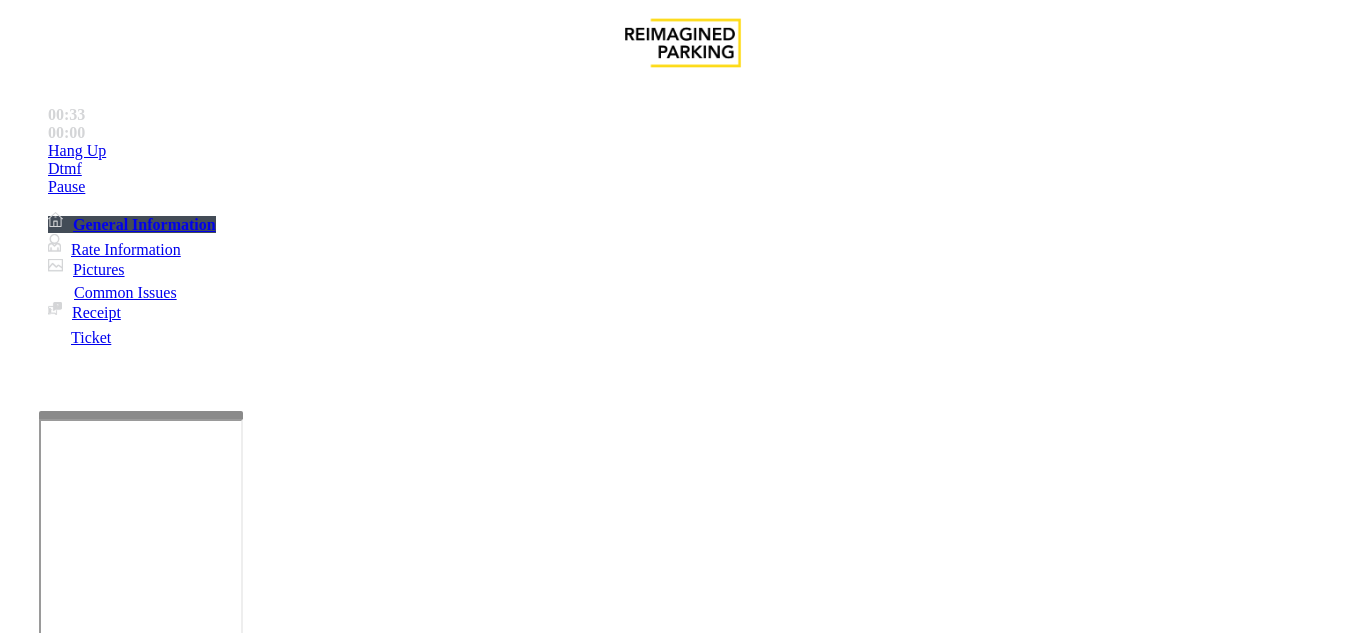 click on "Ticket Issue" at bounding box center [71, 1286] 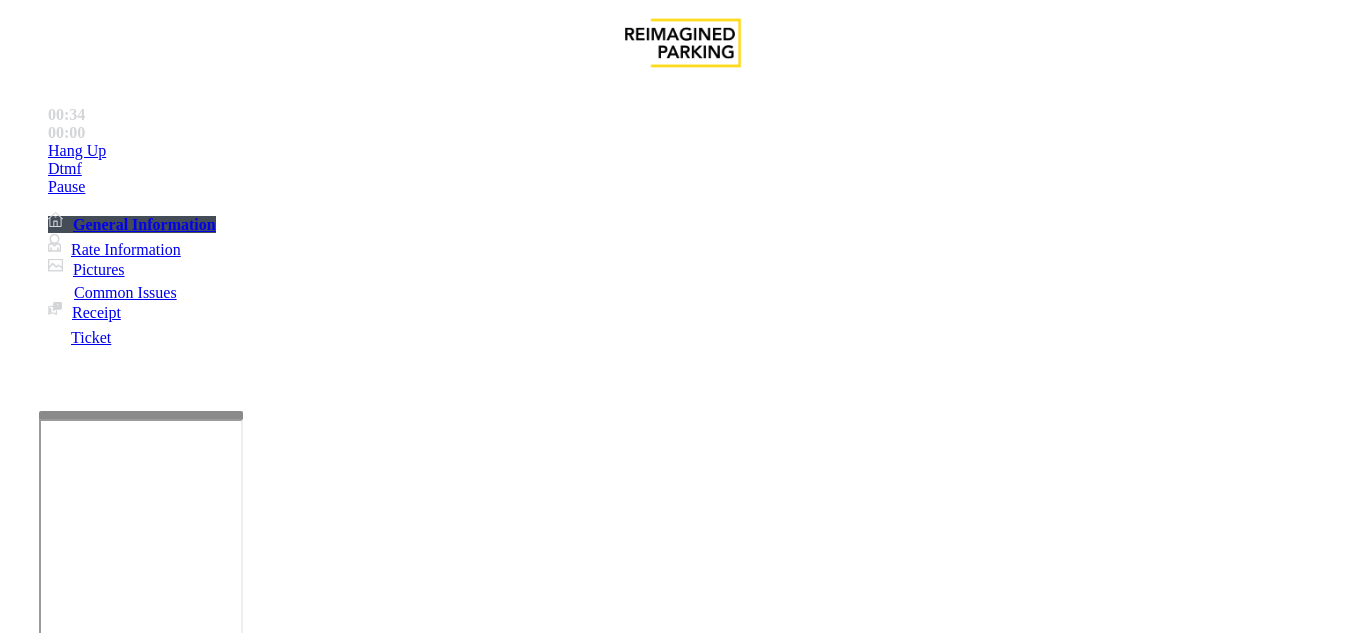 scroll, scrollTop: 0, scrollLeft: 0, axis: both 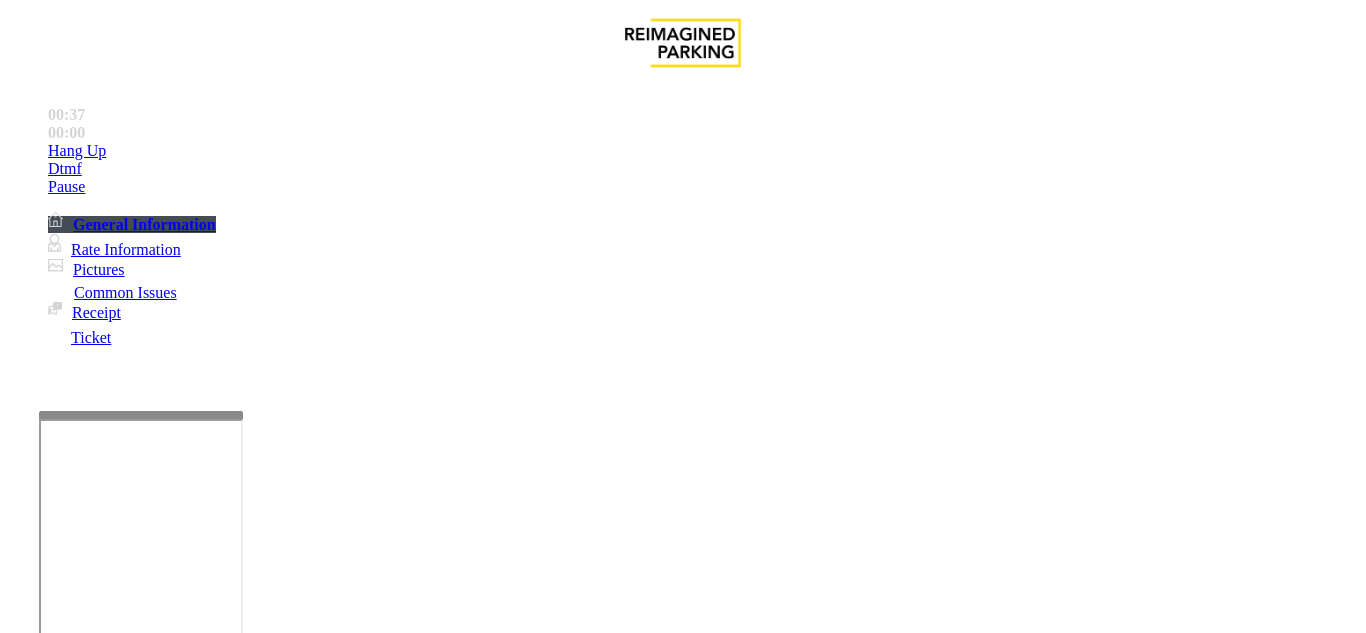click on "Ticket Unreadable" at bounding box center [300, 1286] 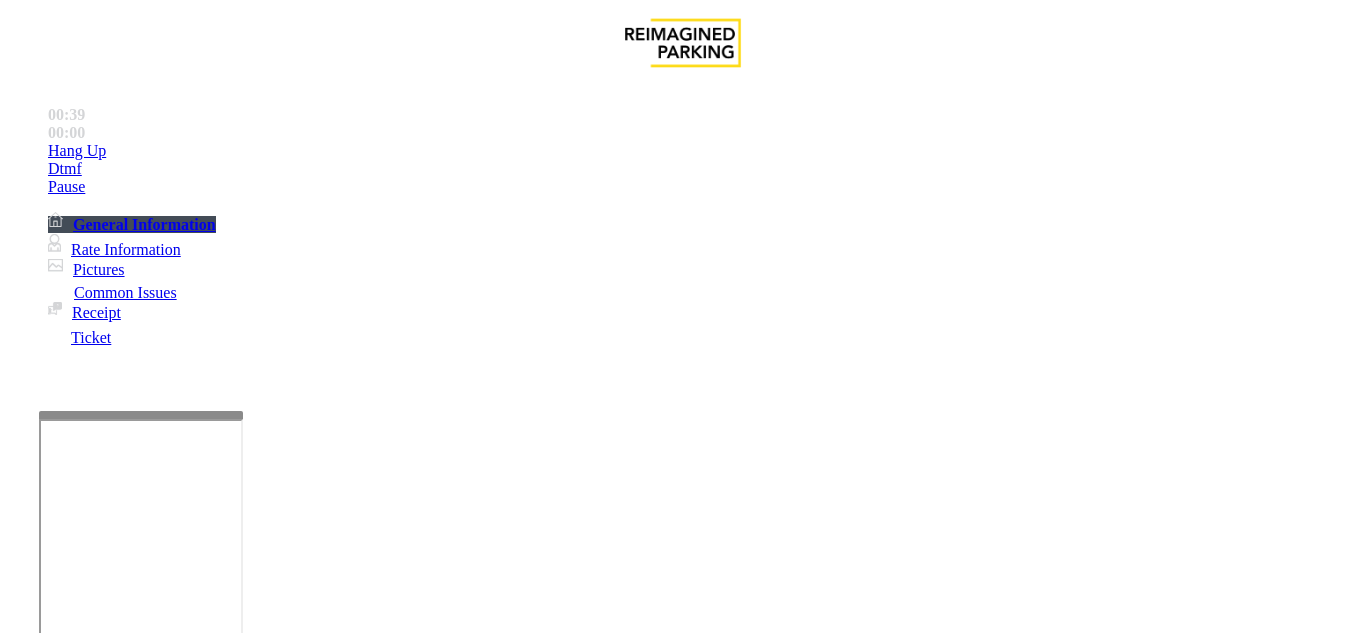 click at bounding box center [96, 1362] 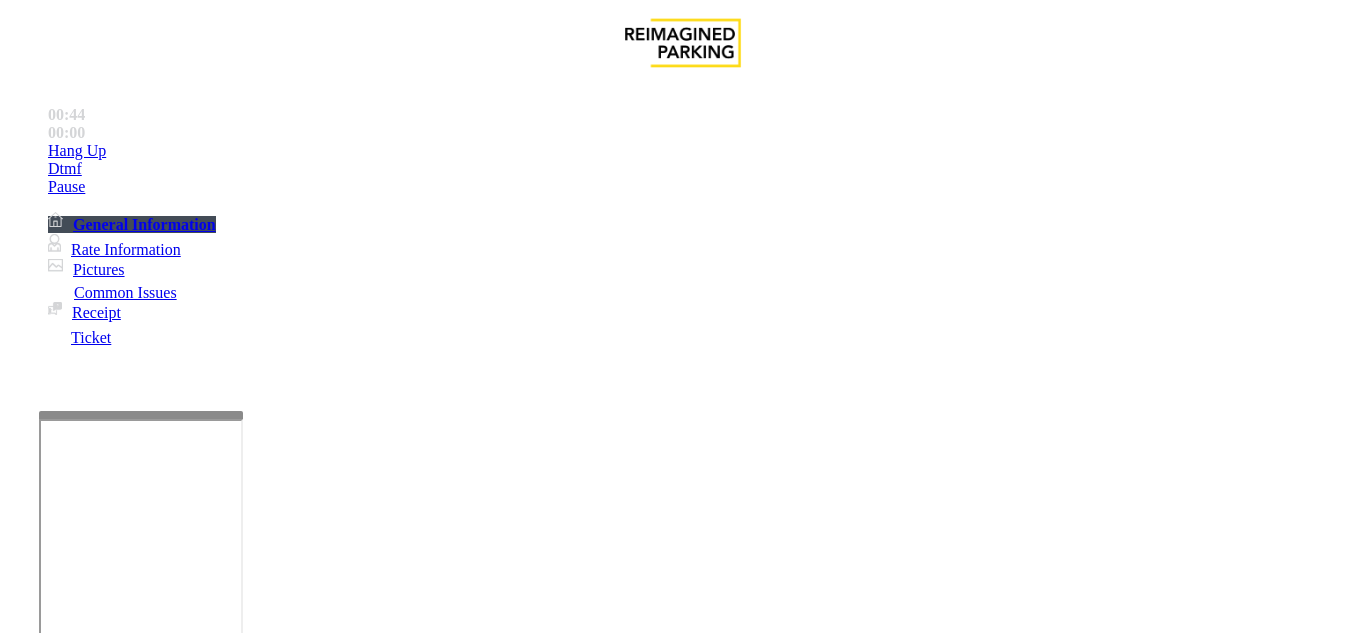 scroll, scrollTop: 100, scrollLeft: 0, axis: vertical 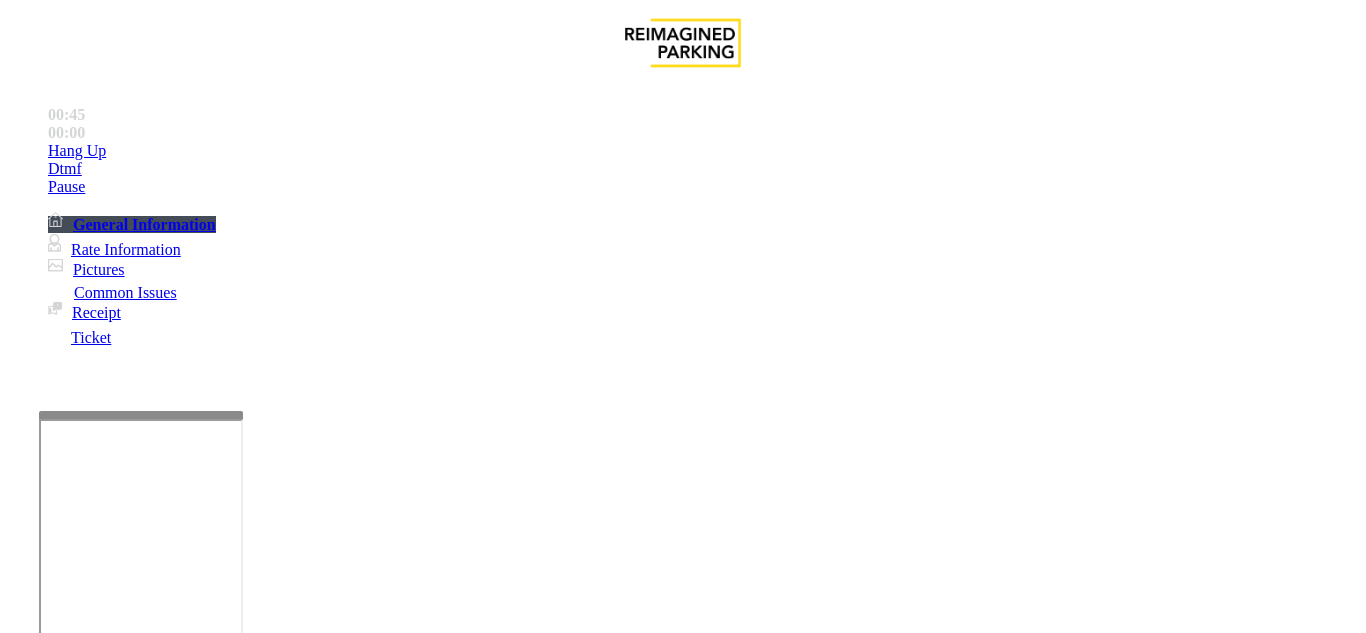 type on "**" 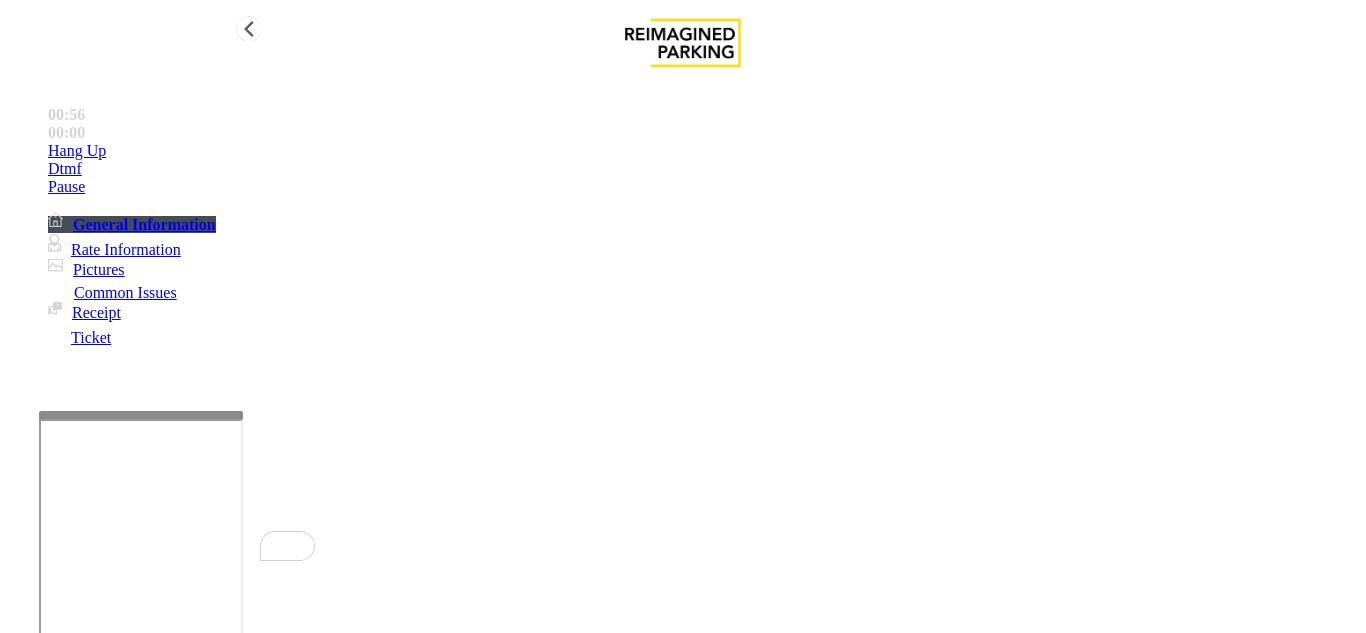 click on "Hang Up" at bounding box center (703, 151) 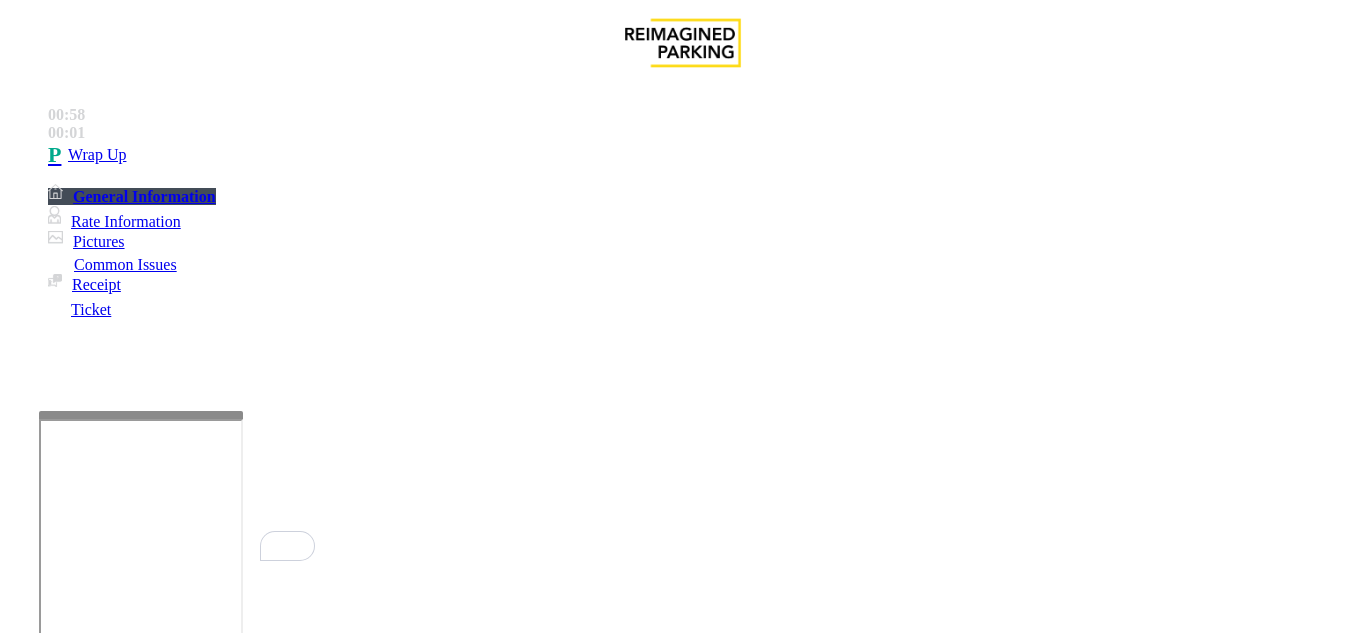 click at bounding box center (221, 1626) 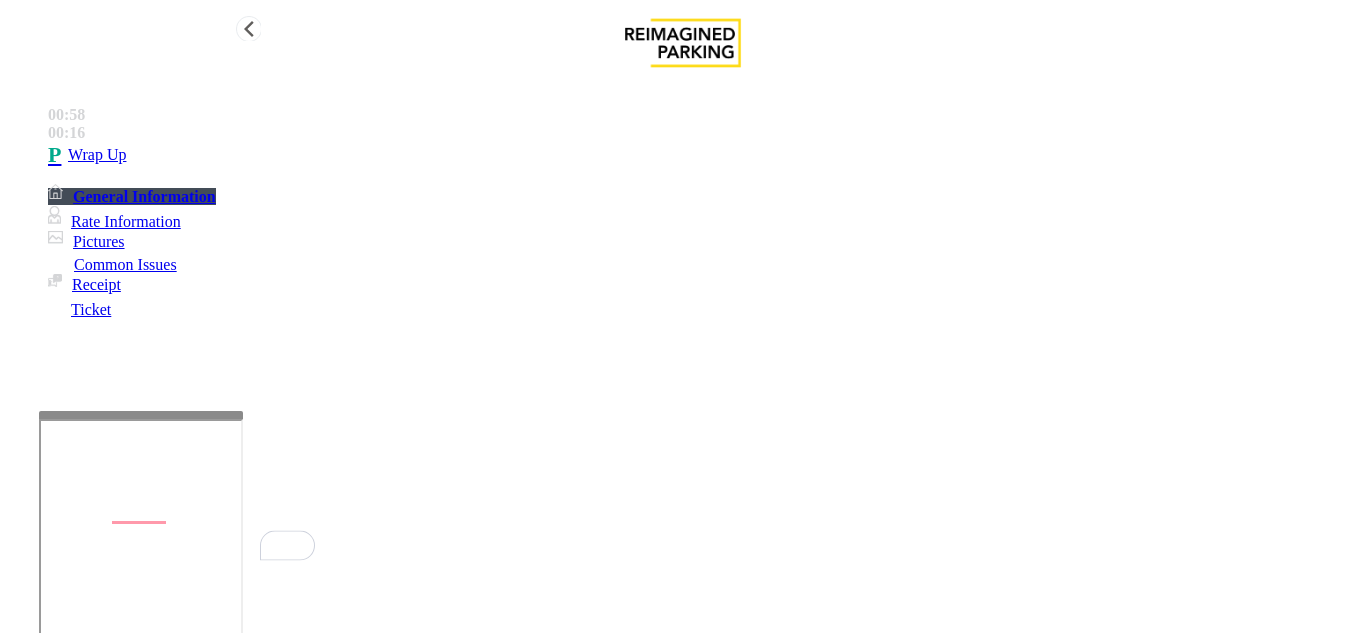 type on "**********" 